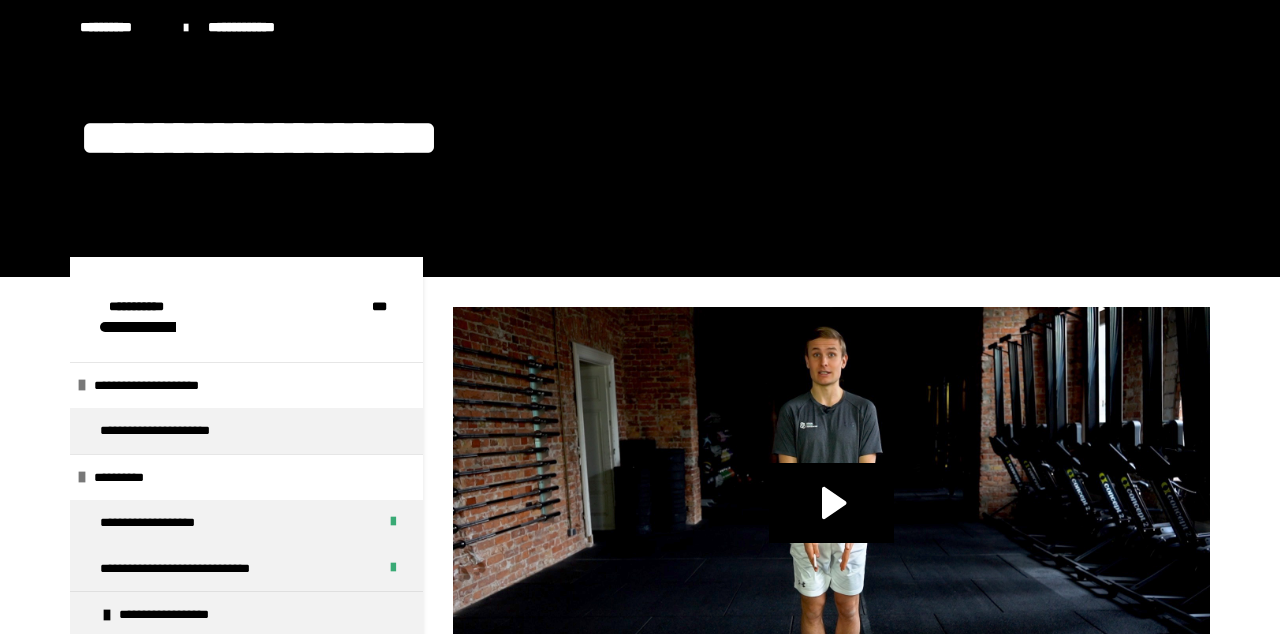 scroll, scrollTop: 94, scrollLeft: 0, axis: vertical 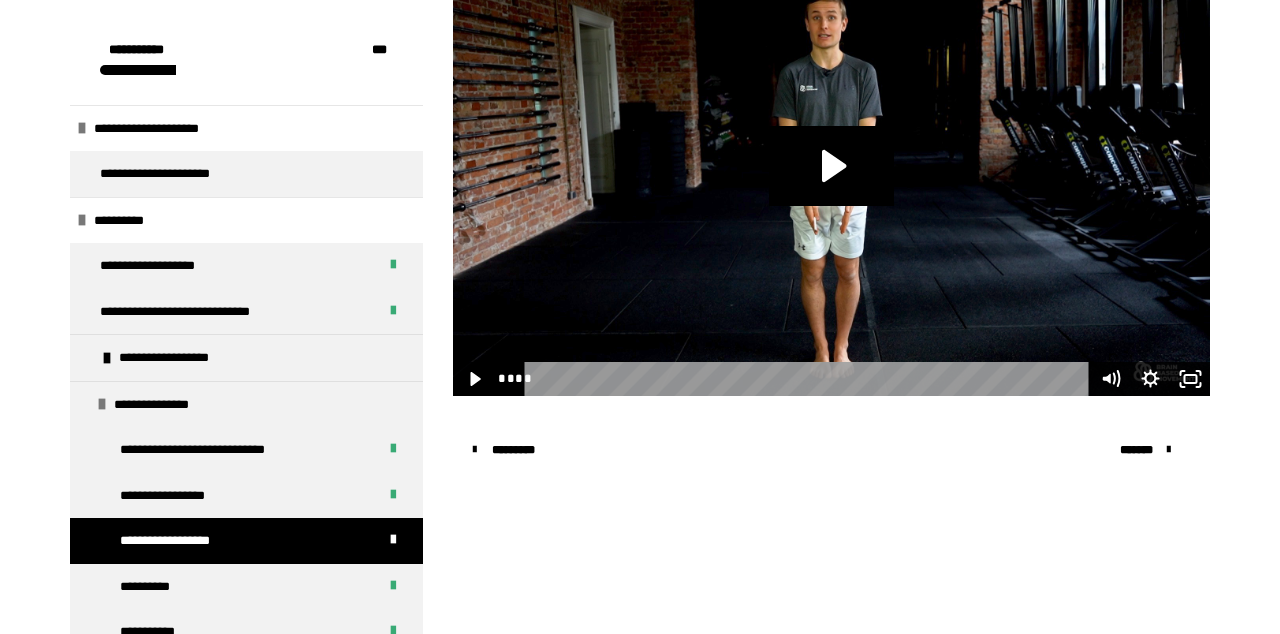 click on "**********" at bounding box center (159, 678) 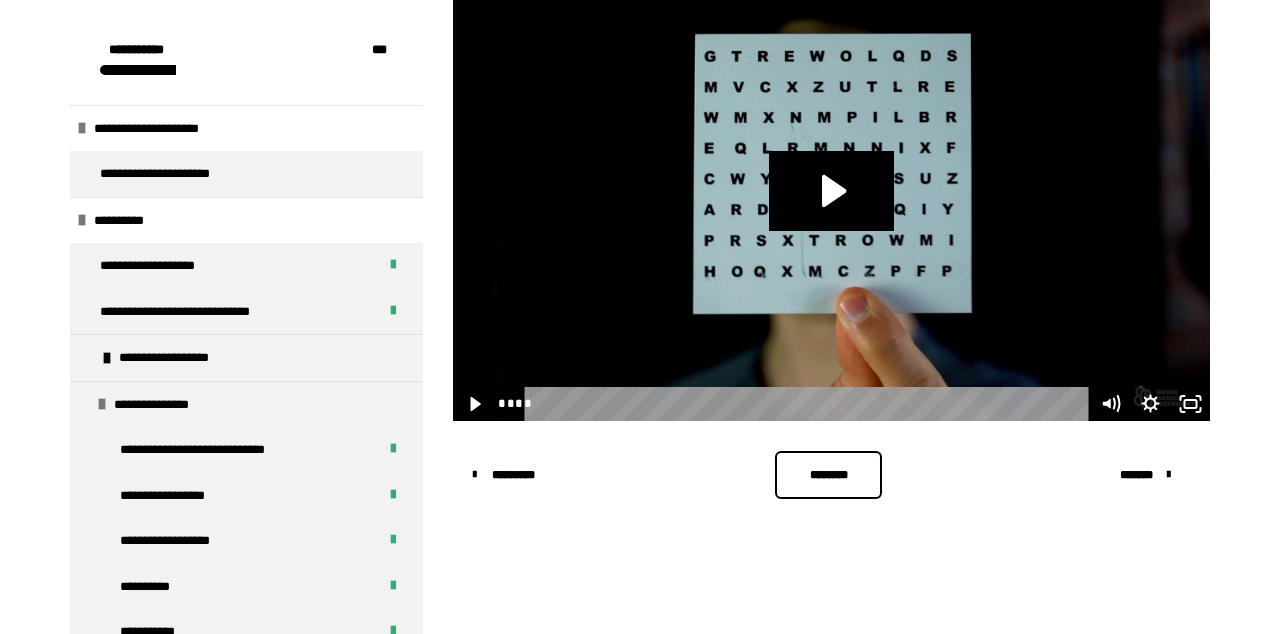 scroll, scrollTop: 431, scrollLeft: 0, axis: vertical 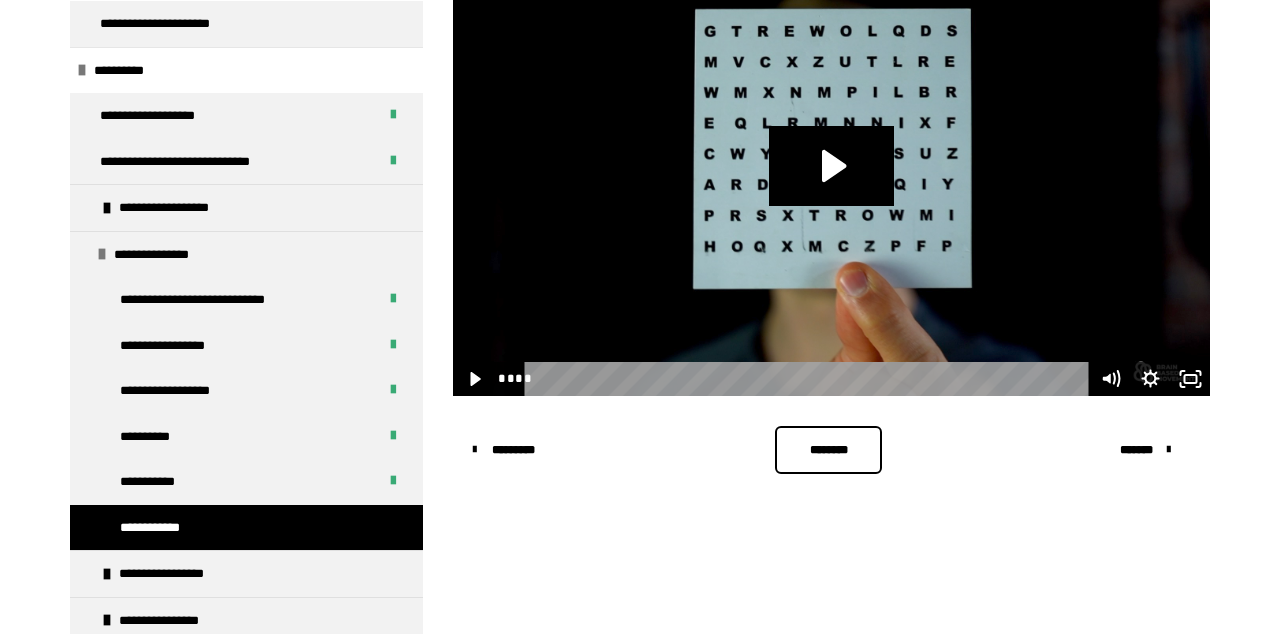 click on "**********" at bounding box center (188, 574) 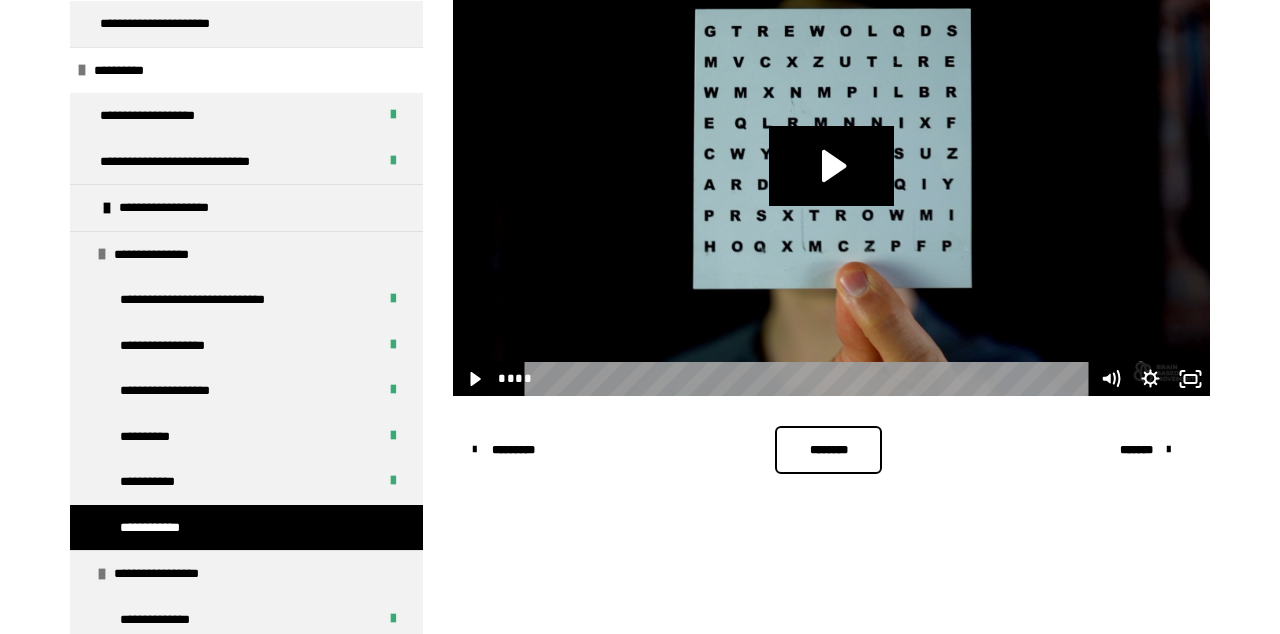 click on "**********" at bounding box center [171, 620] 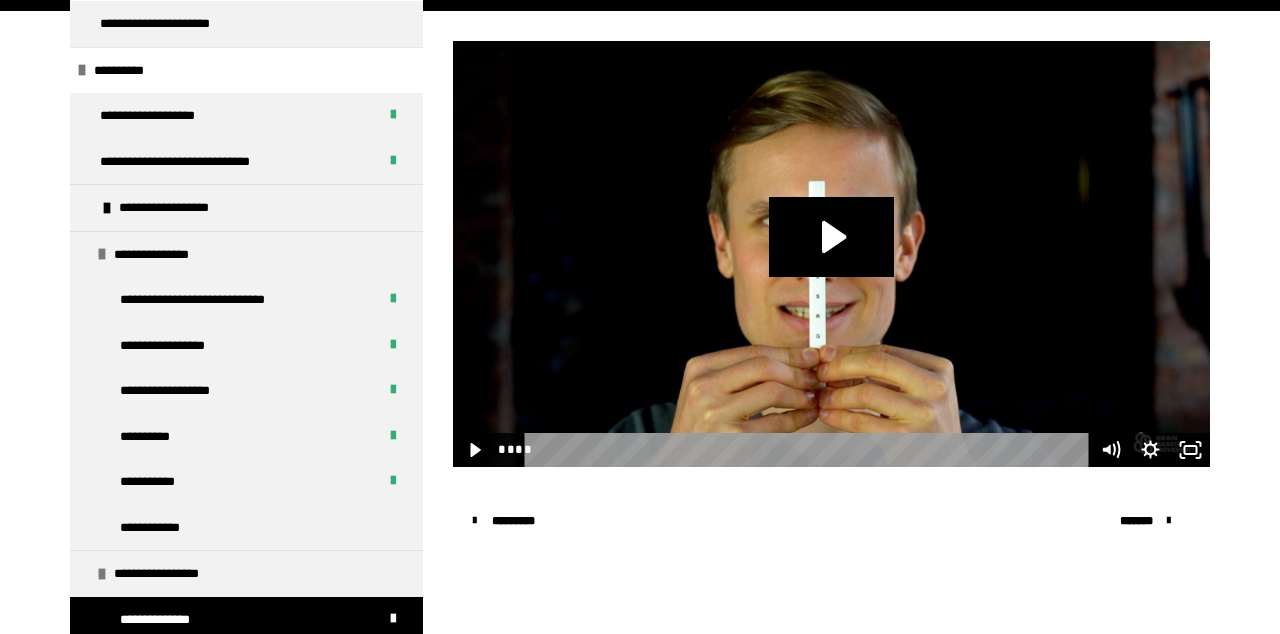 click 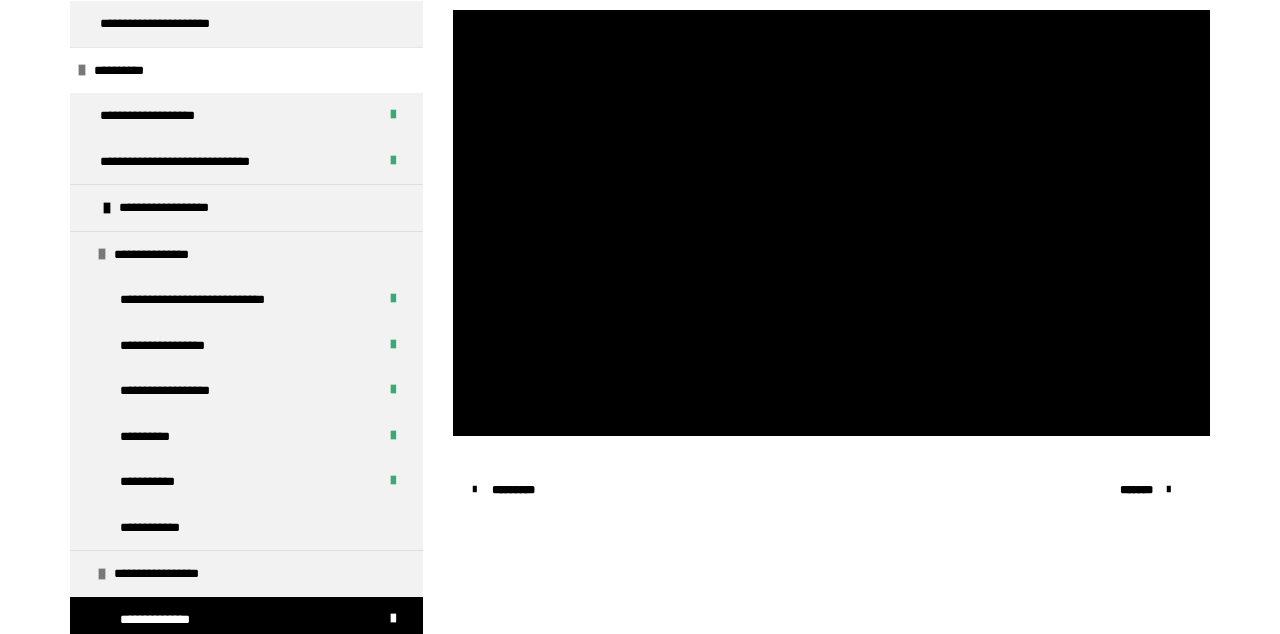scroll, scrollTop: 431, scrollLeft: 0, axis: vertical 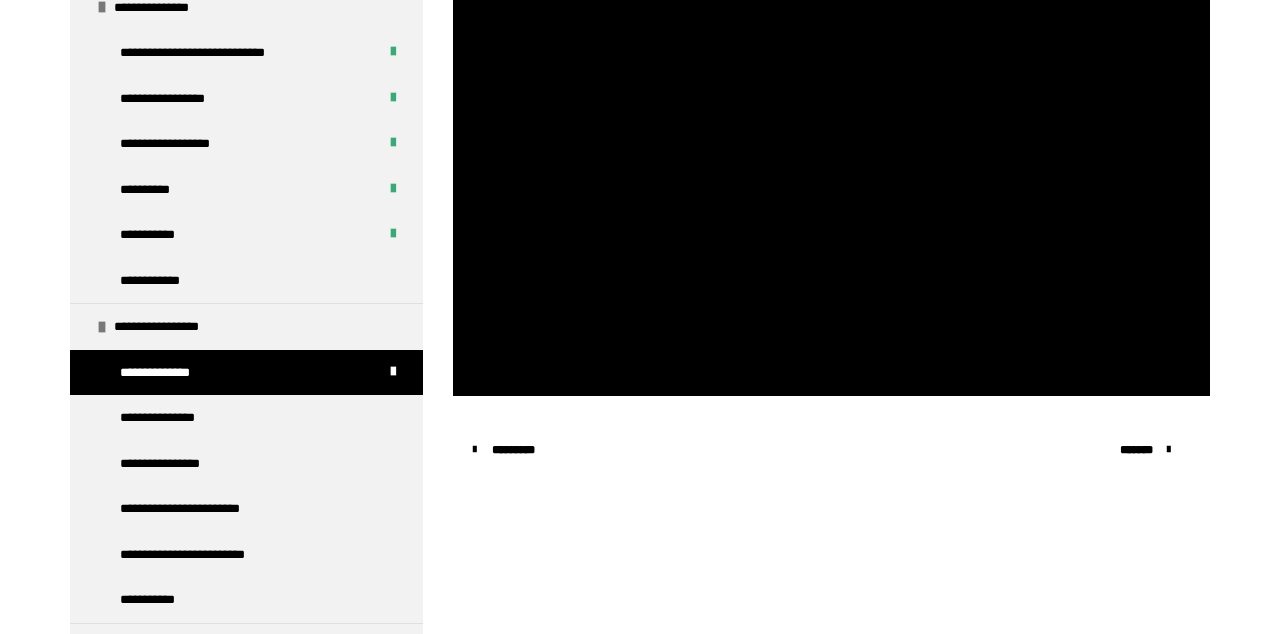 click on "**********" at bounding box center [172, 418] 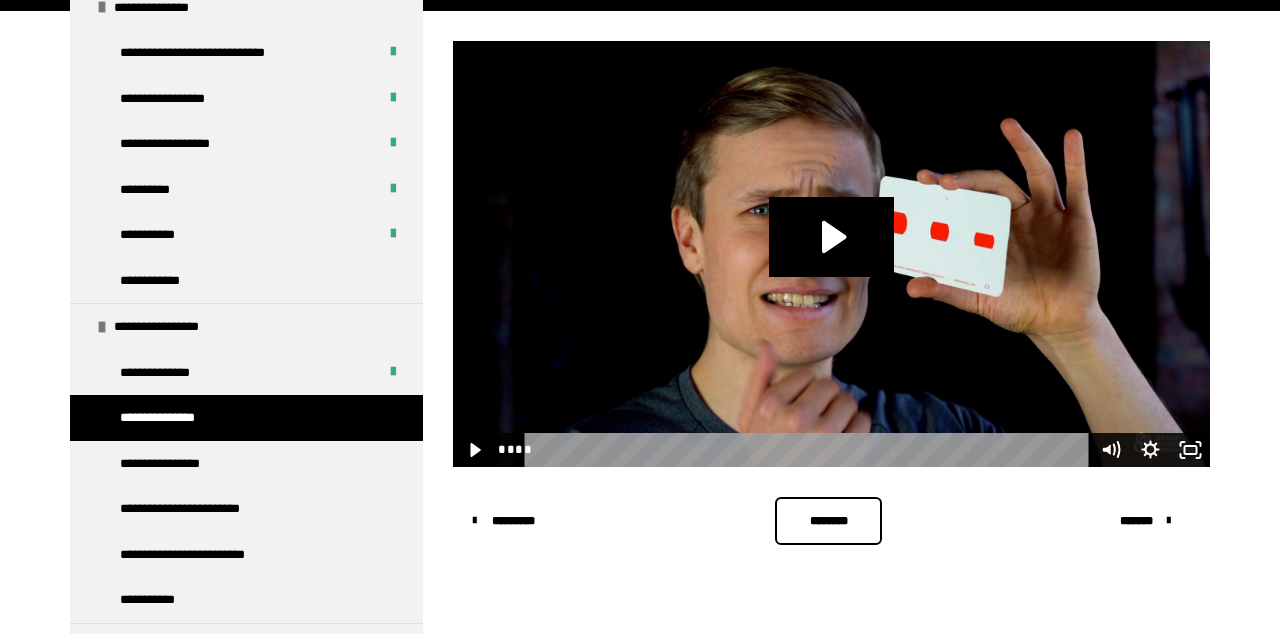 click 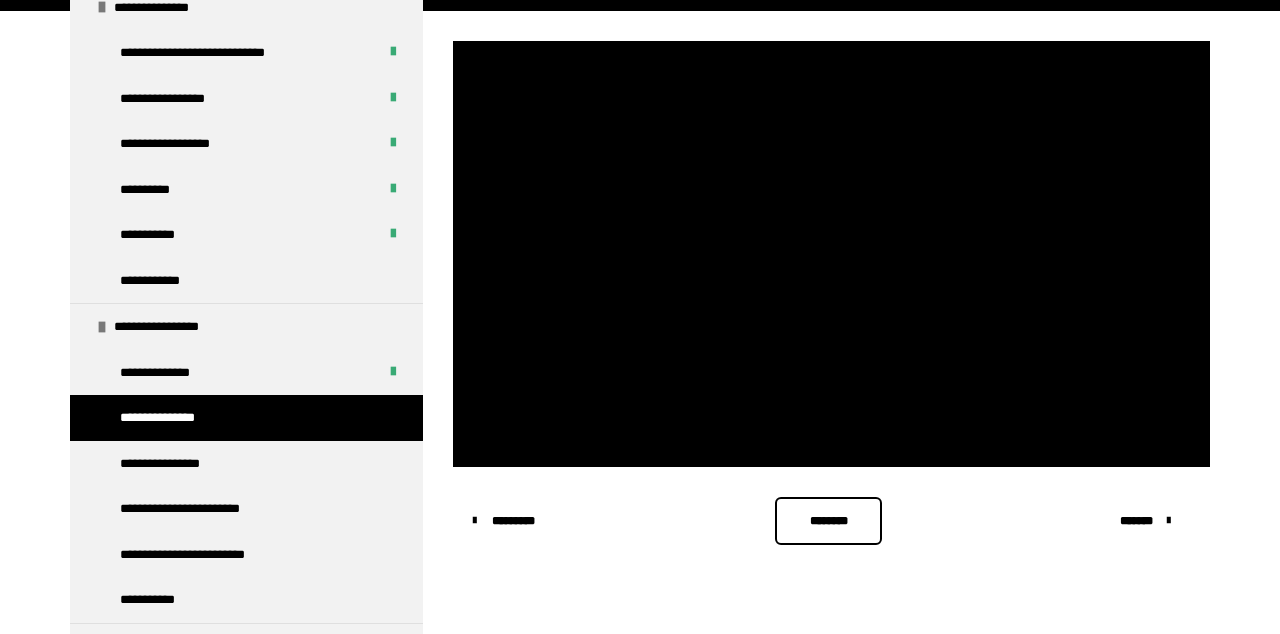 click on "**********" at bounding box center [174, 464] 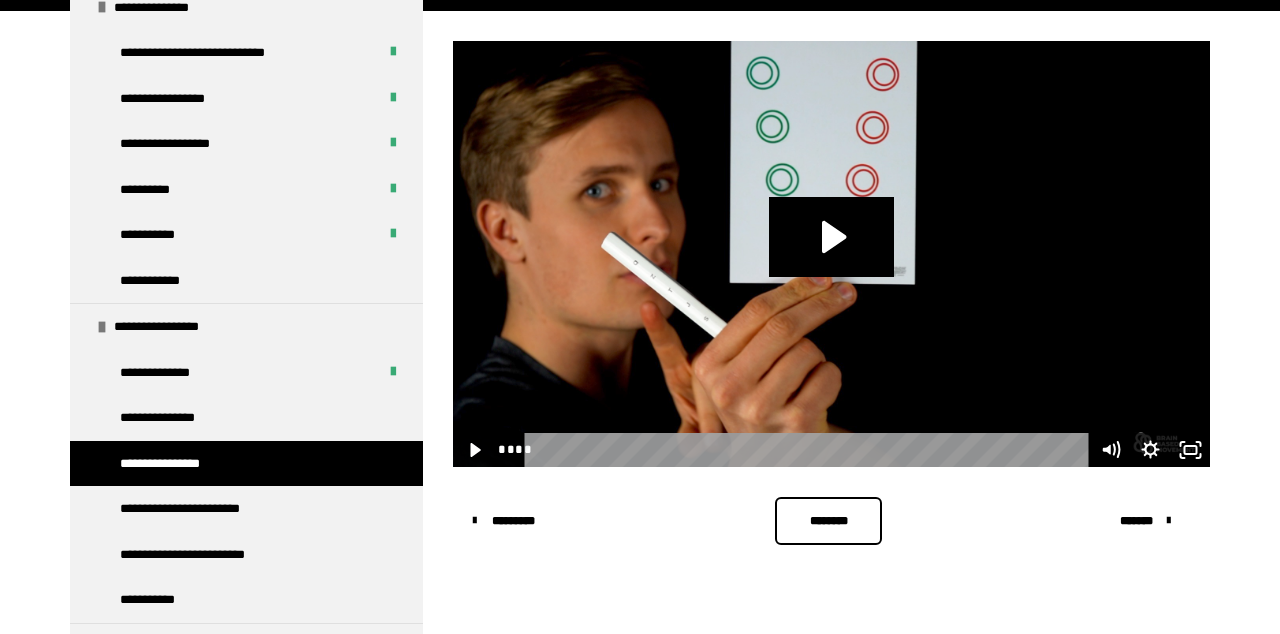 click on "**********" at bounding box center [202, 509] 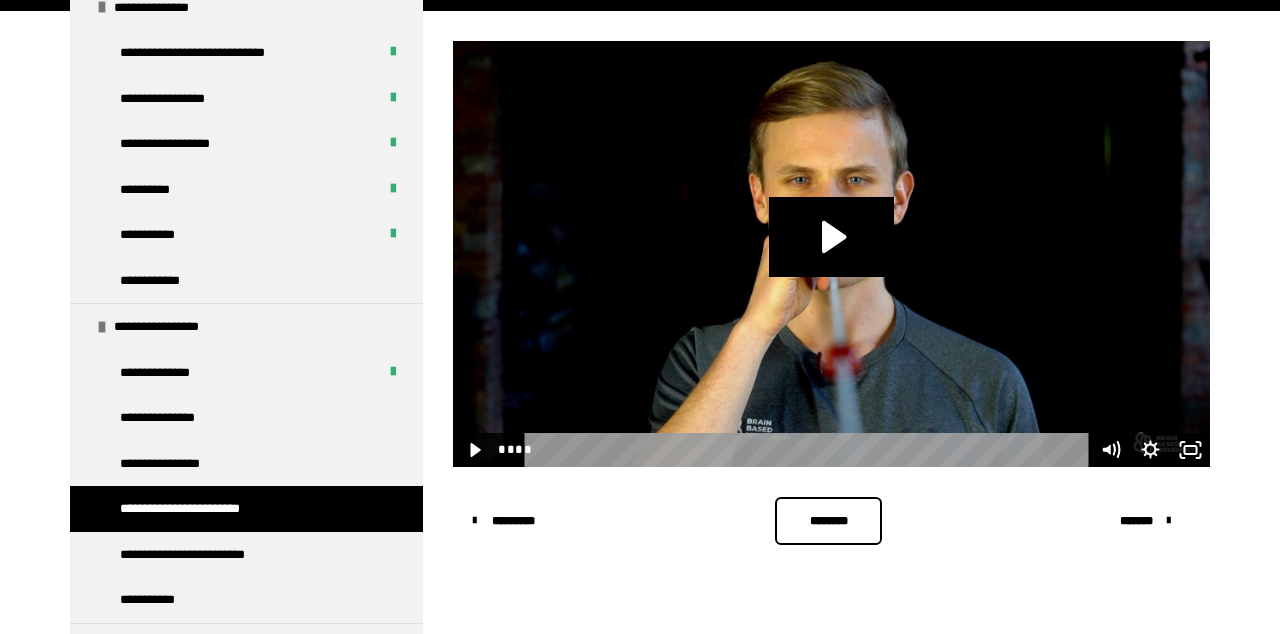 click 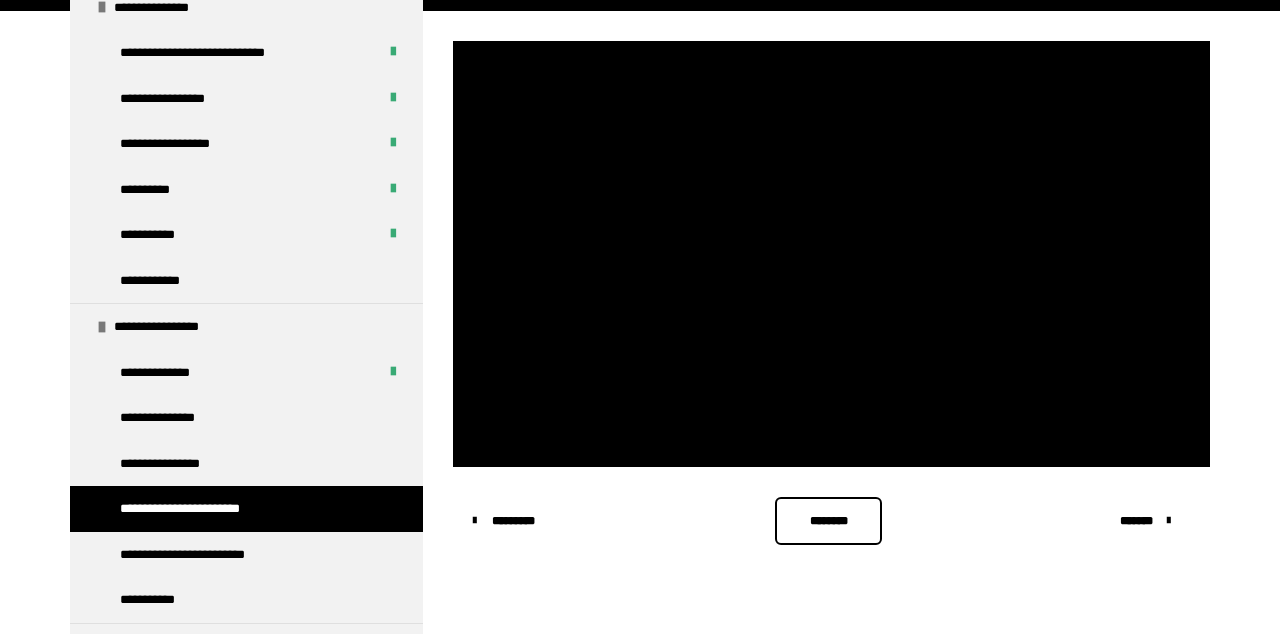click at bounding box center [831, 254] 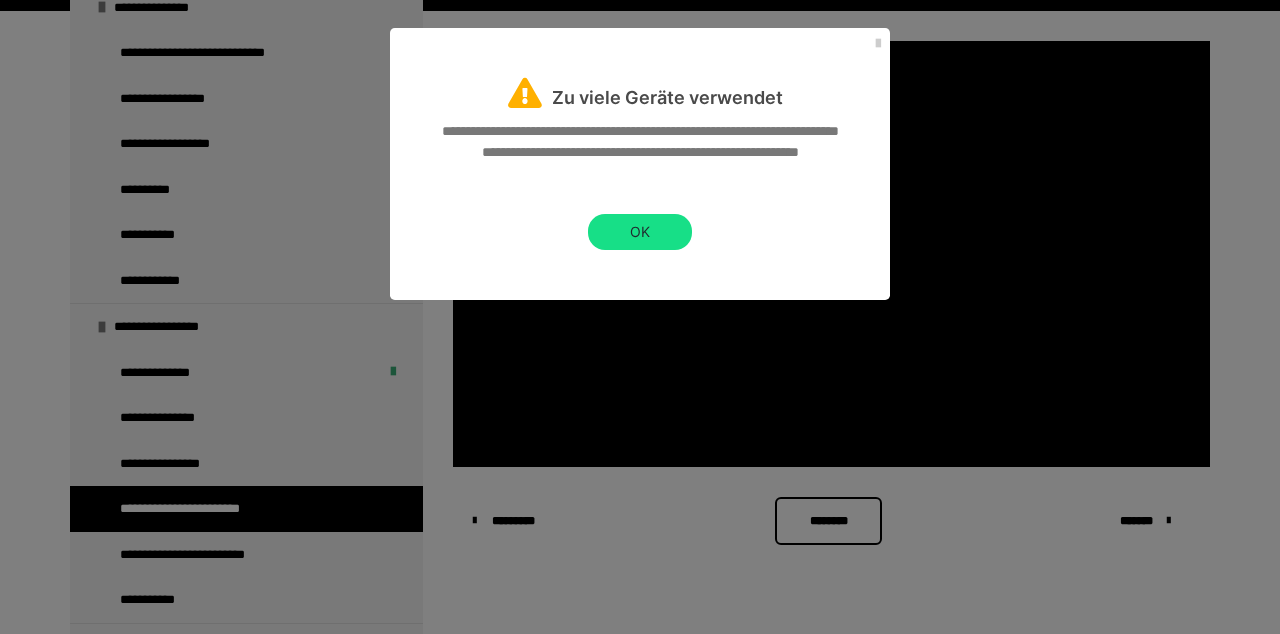 click on "OK" at bounding box center (640, 232) 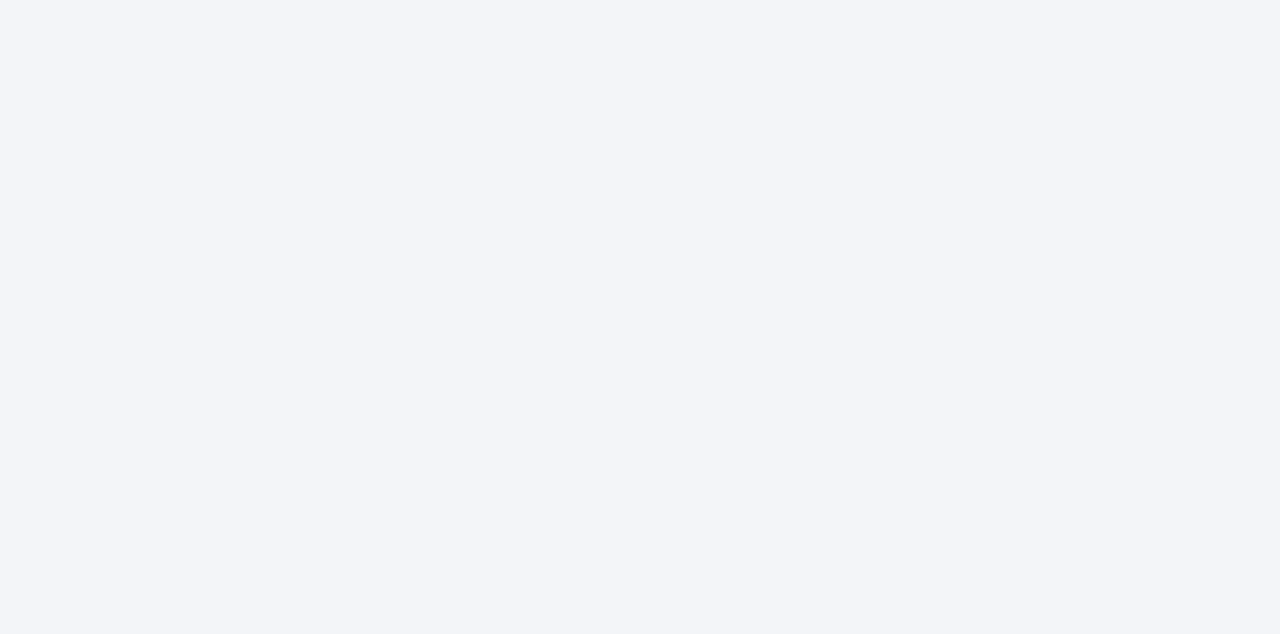 scroll, scrollTop: 0, scrollLeft: 0, axis: both 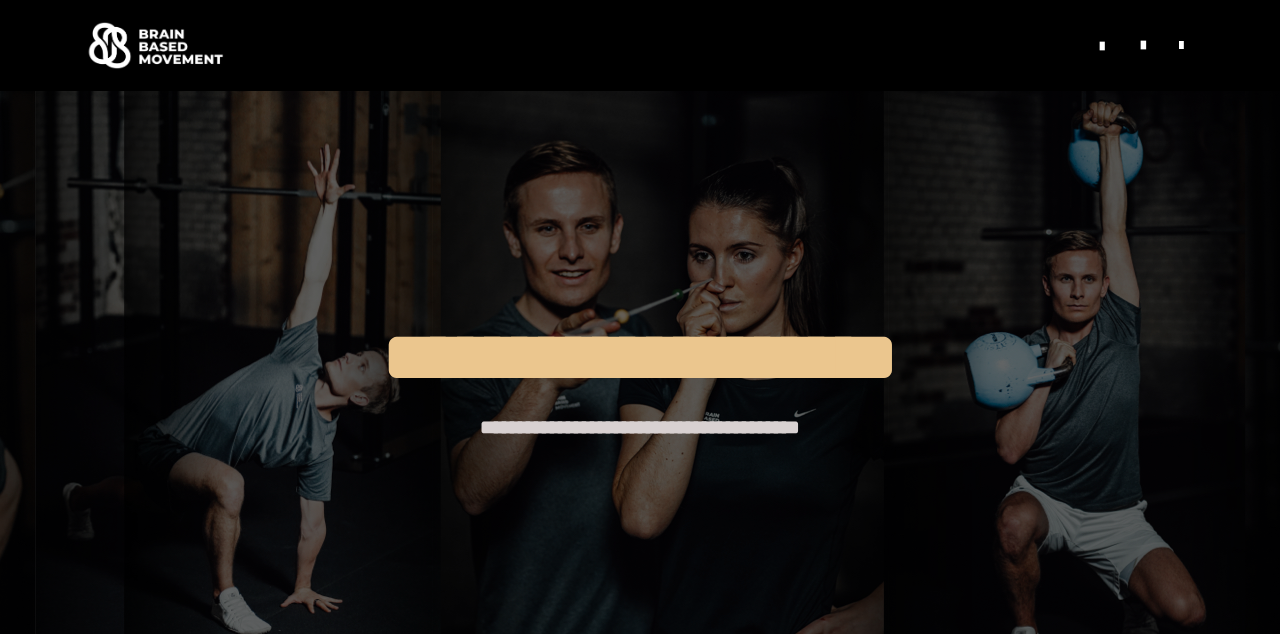 click on "**********" at bounding box center [640, 357] 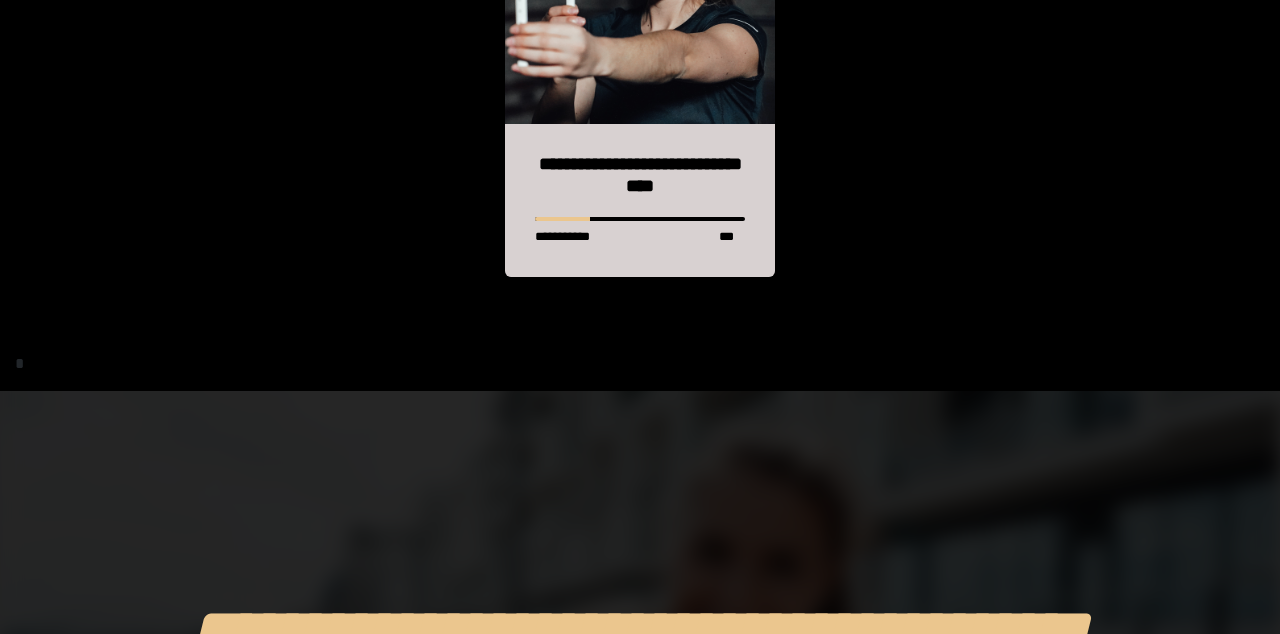 click on "**********" at bounding box center [640, 175] 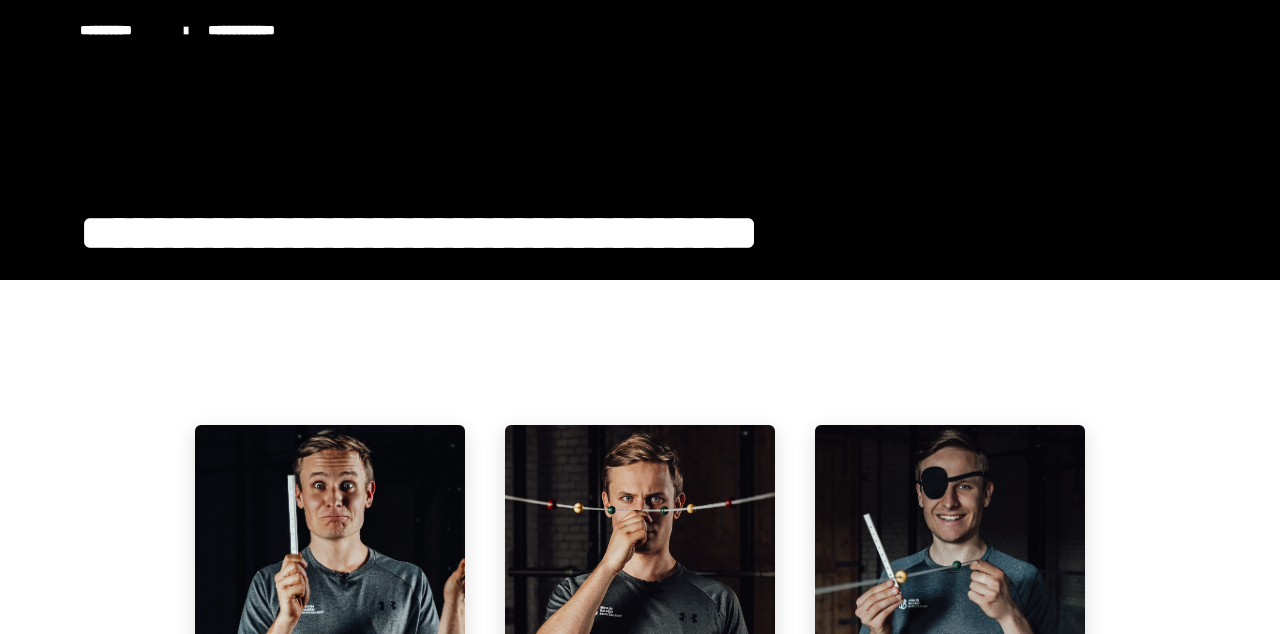 scroll, scrollTop: 271, scrollLeft: 0, axis: vertical 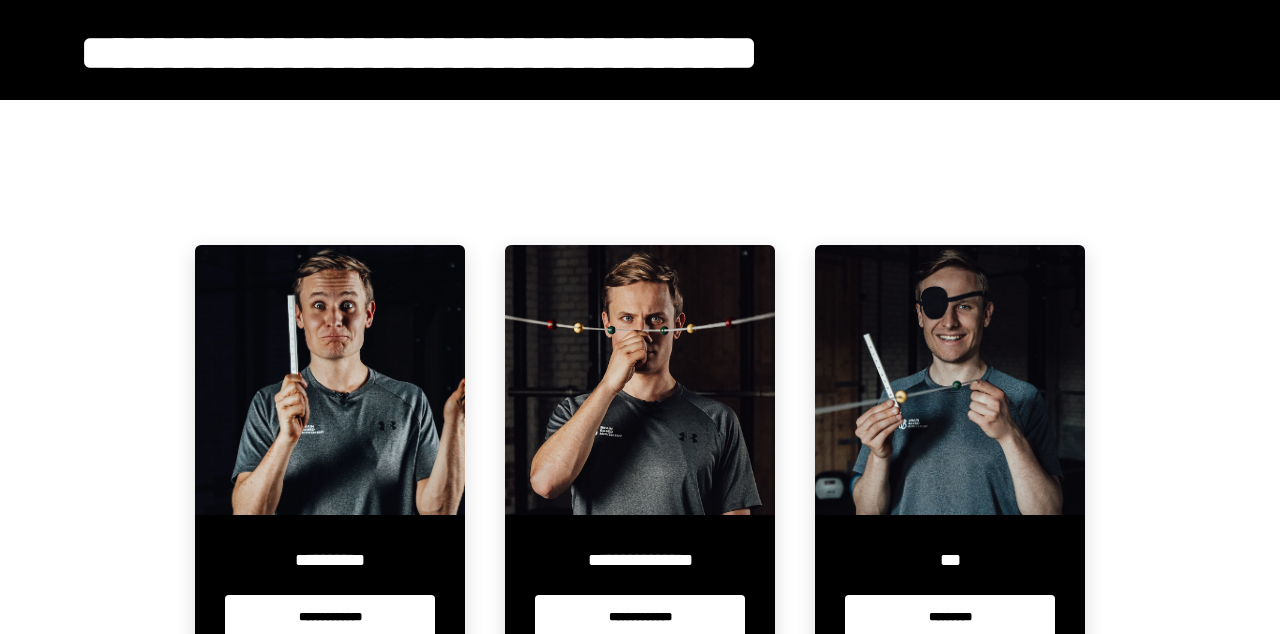 click on "**********" at bounding box center (330, 616) 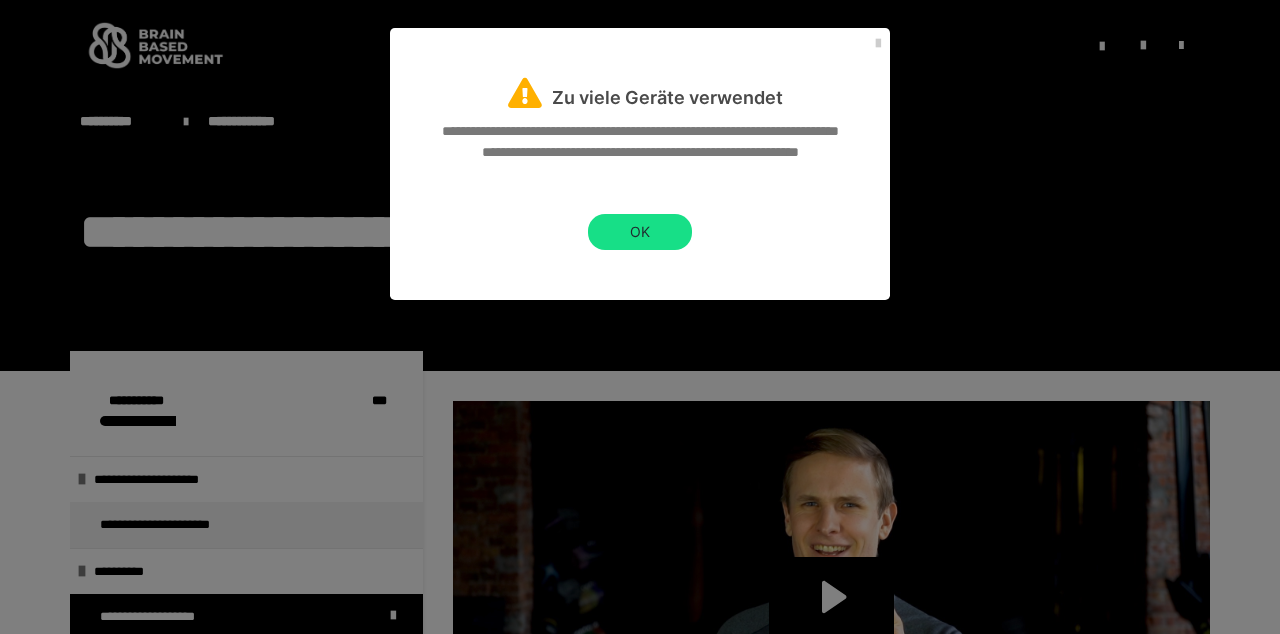 click on "OK" at bounding box center (640, 232) 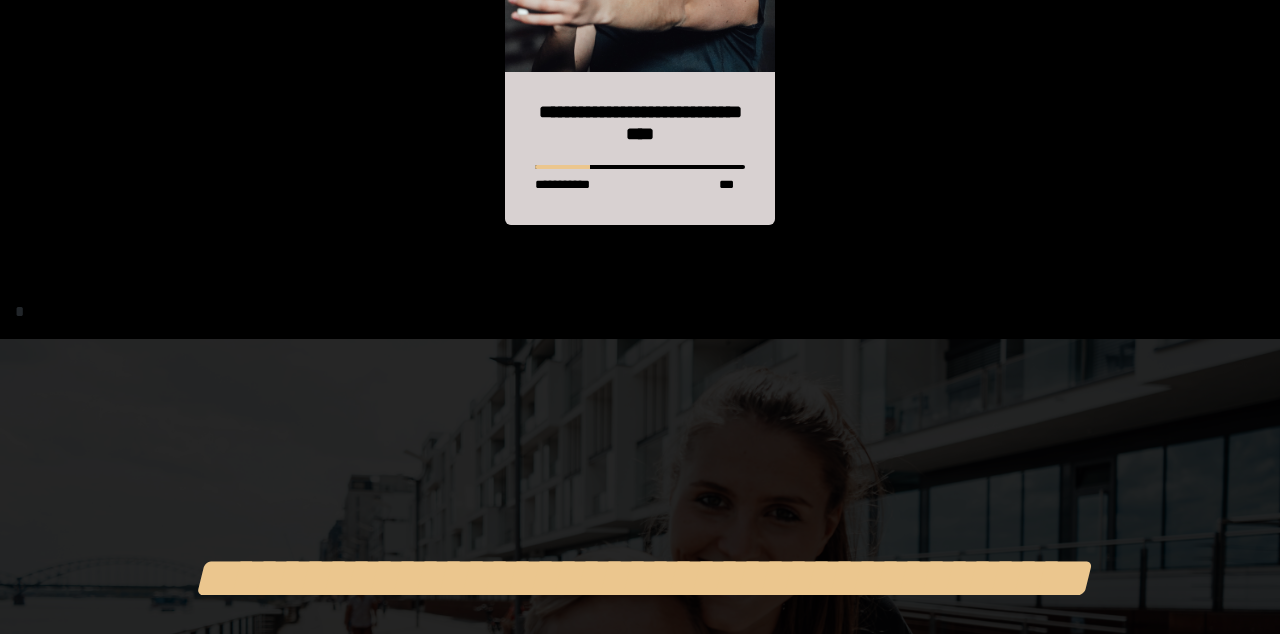 click on "**********" at bounding box center (640, 123) 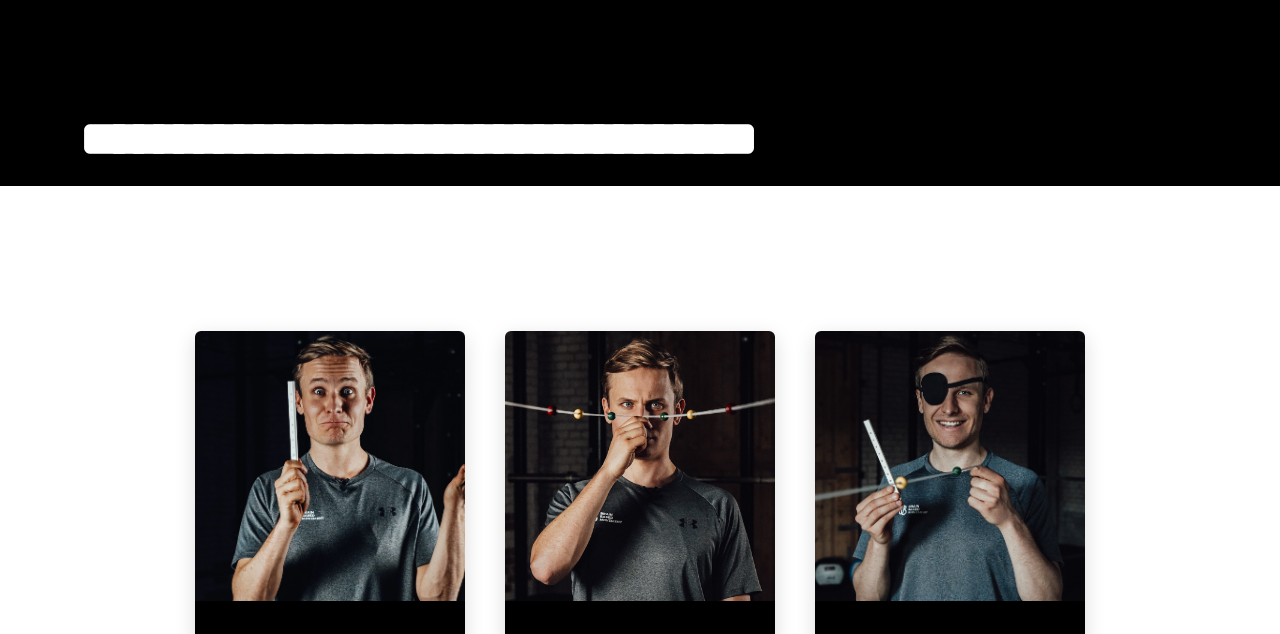 scroll, scrollTop: 365, scrollLeft: 0, axis: vertical 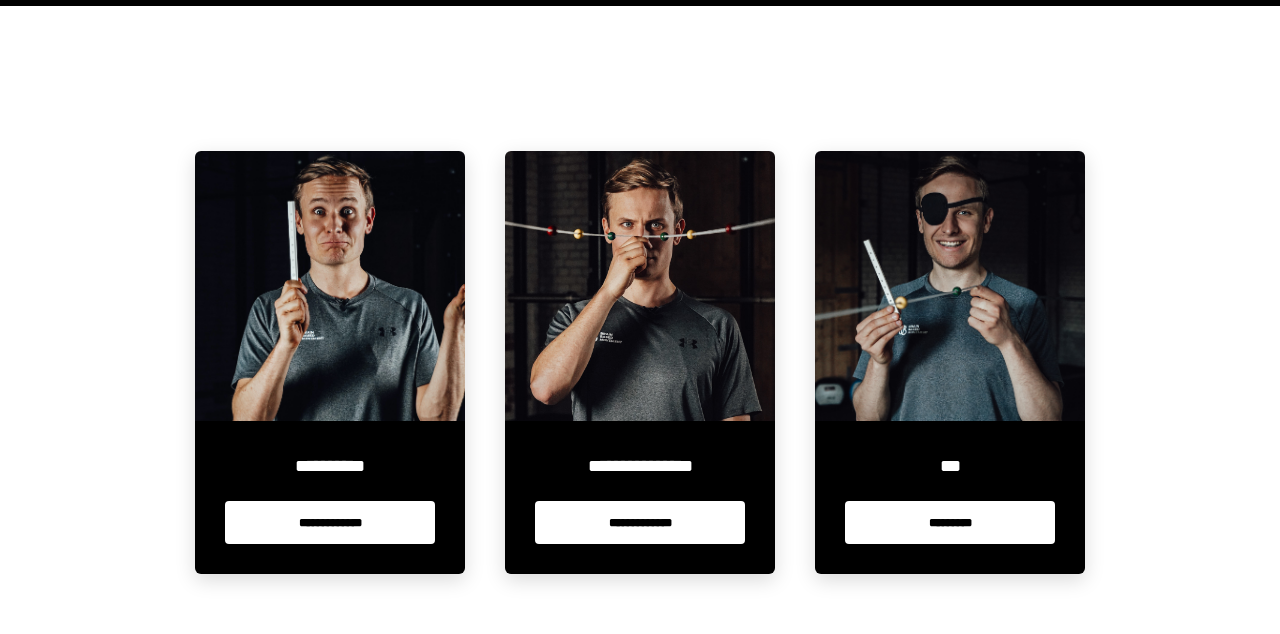 click on "**********" at bounding box center (640, 522) 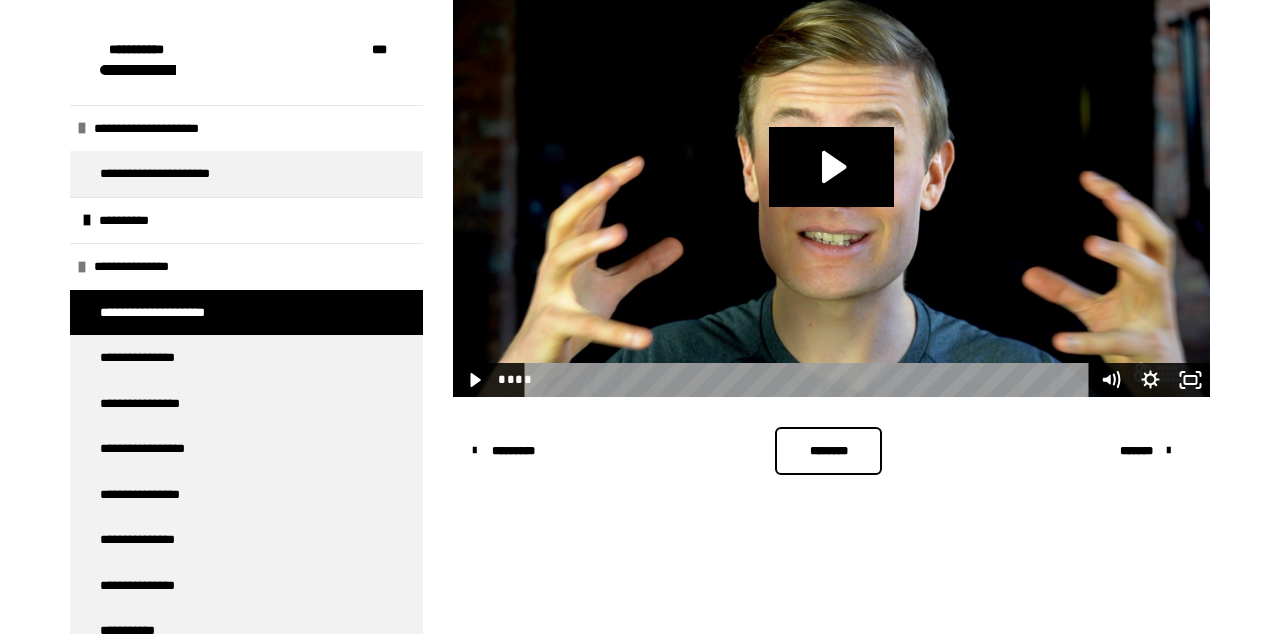 scroll, scrollTop: 431, scrollLeft: 0, axis: vertical 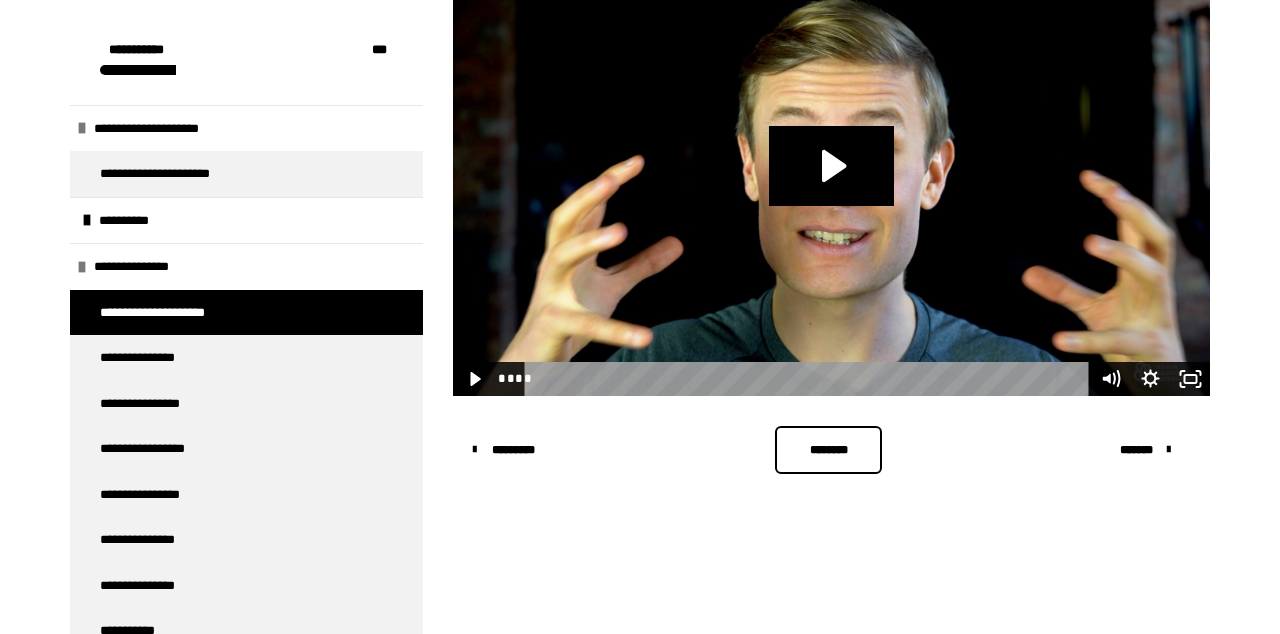 click on "**********" at bounding box center [246, 220] 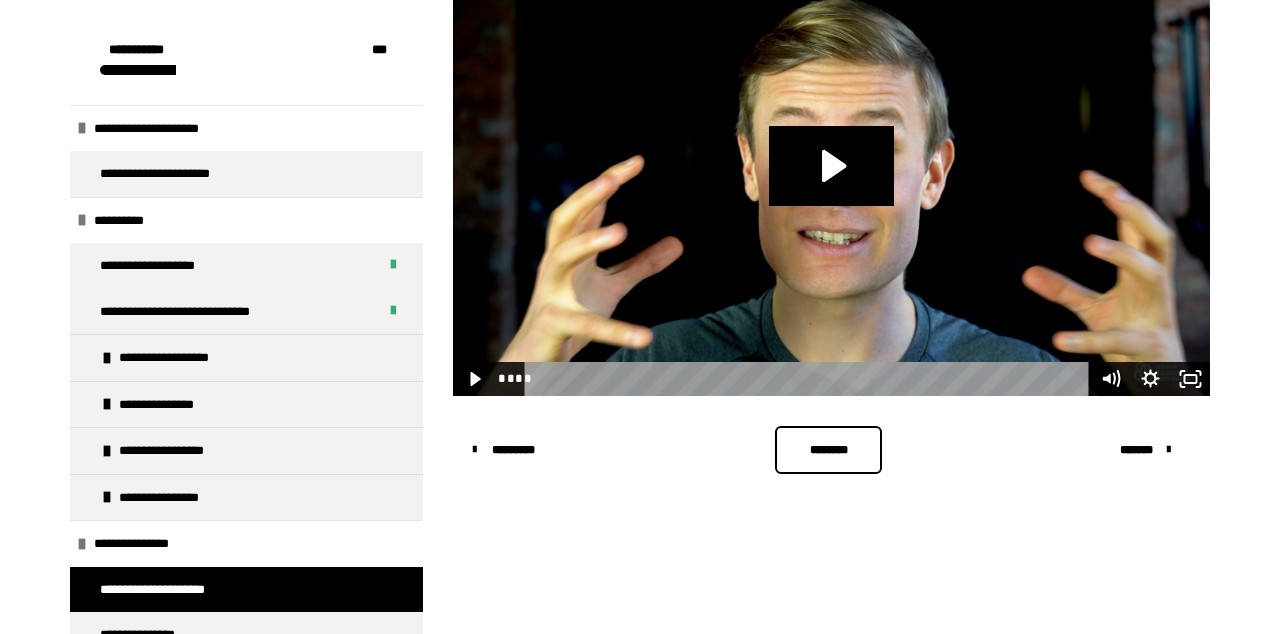 click on "**********" at bounding box center [188, 451] 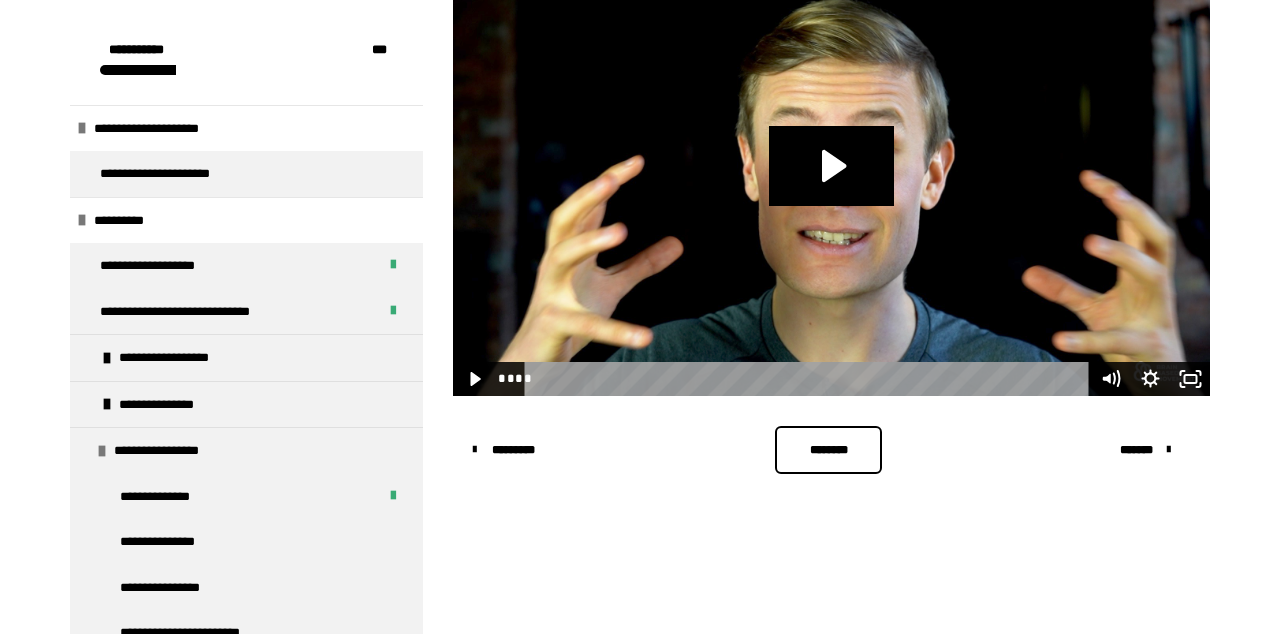 click on "**********" at bounding box center [202, 633] 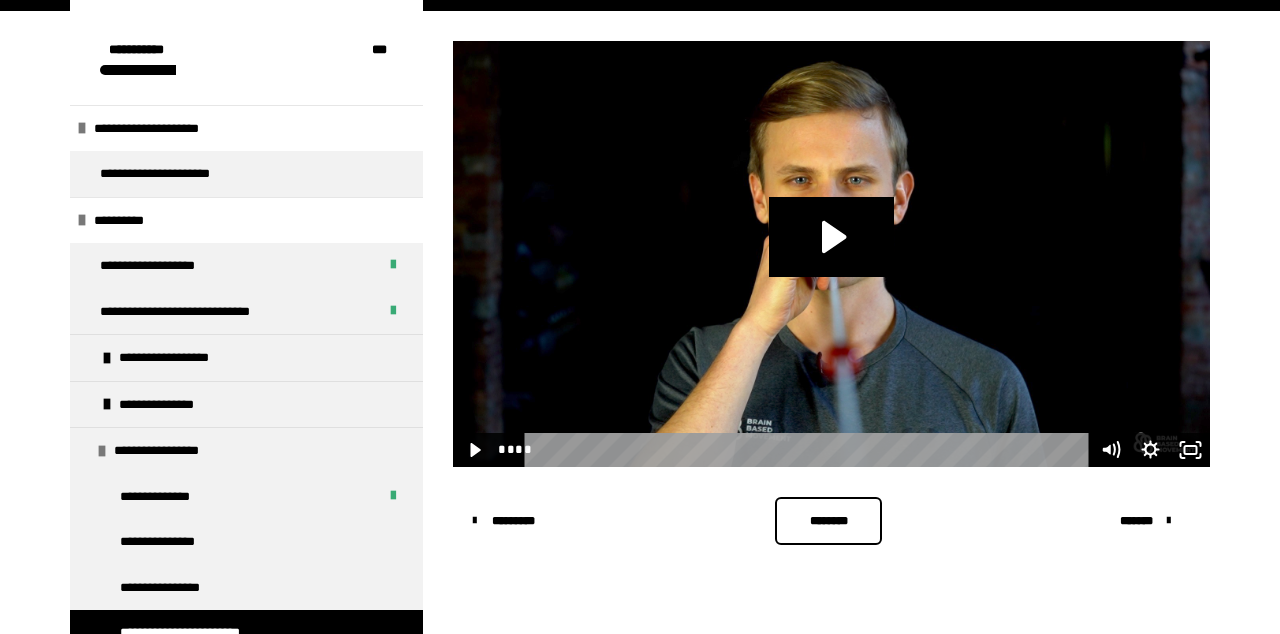 click 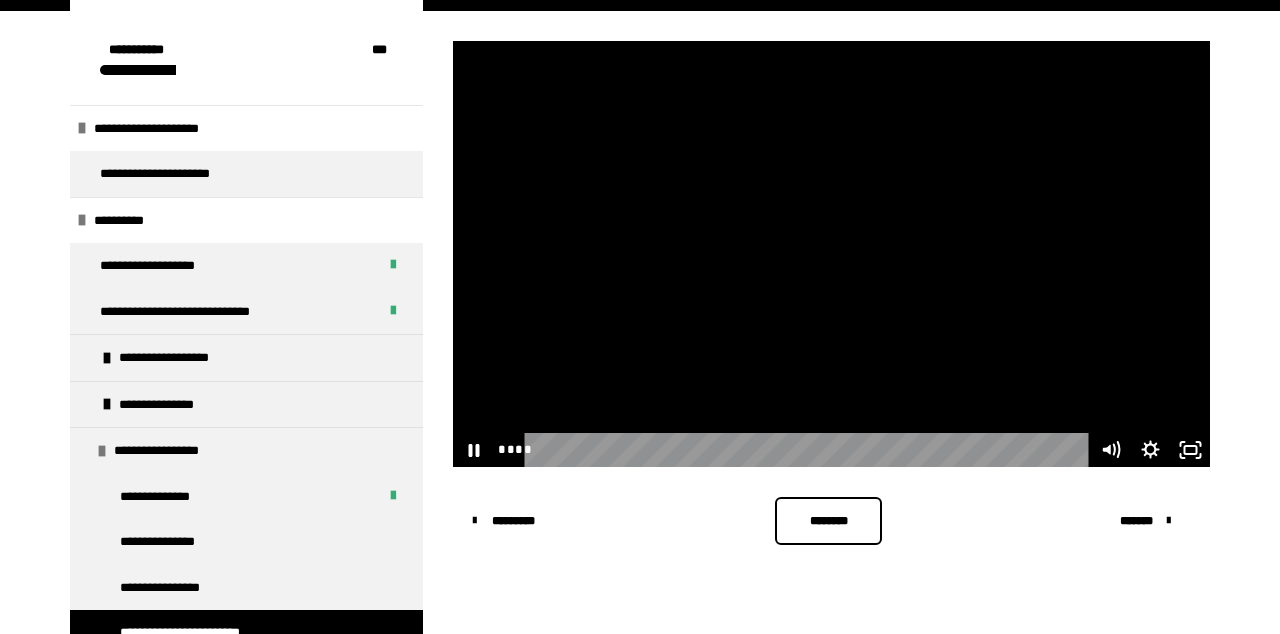 click 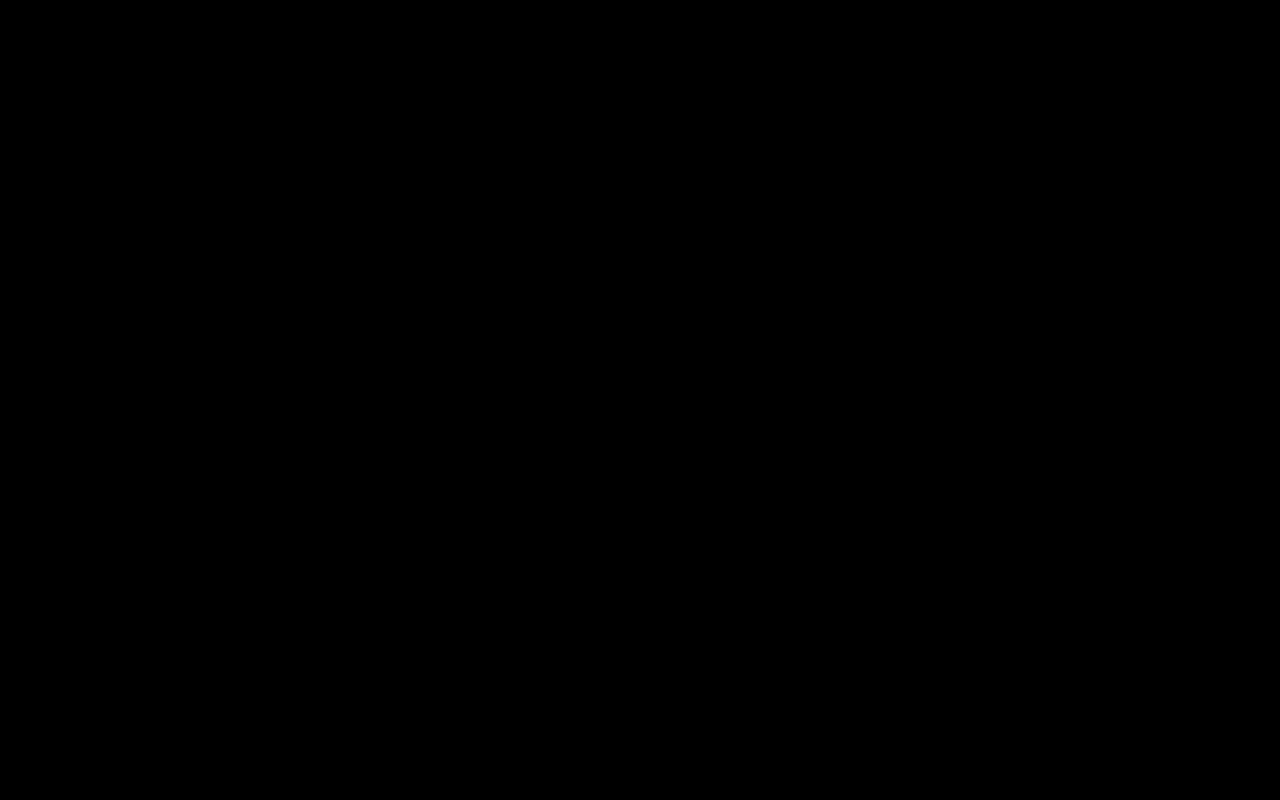 click at bounding box center [640, 400] 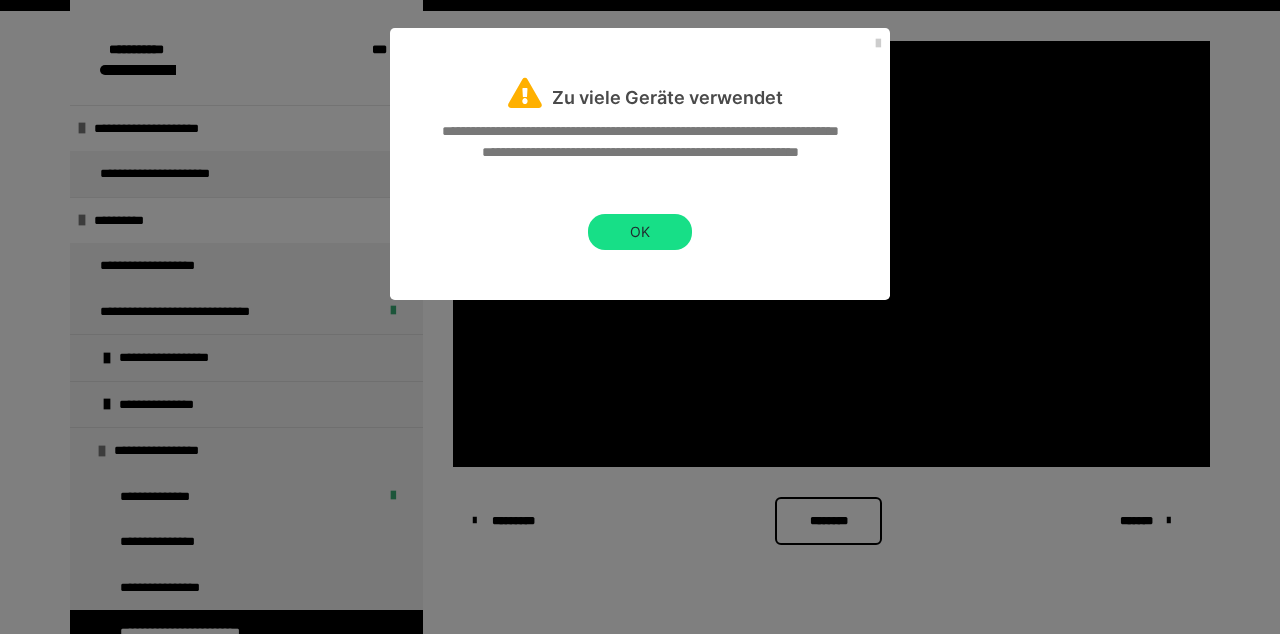 click on "OK" at bounding box center (640, 232) 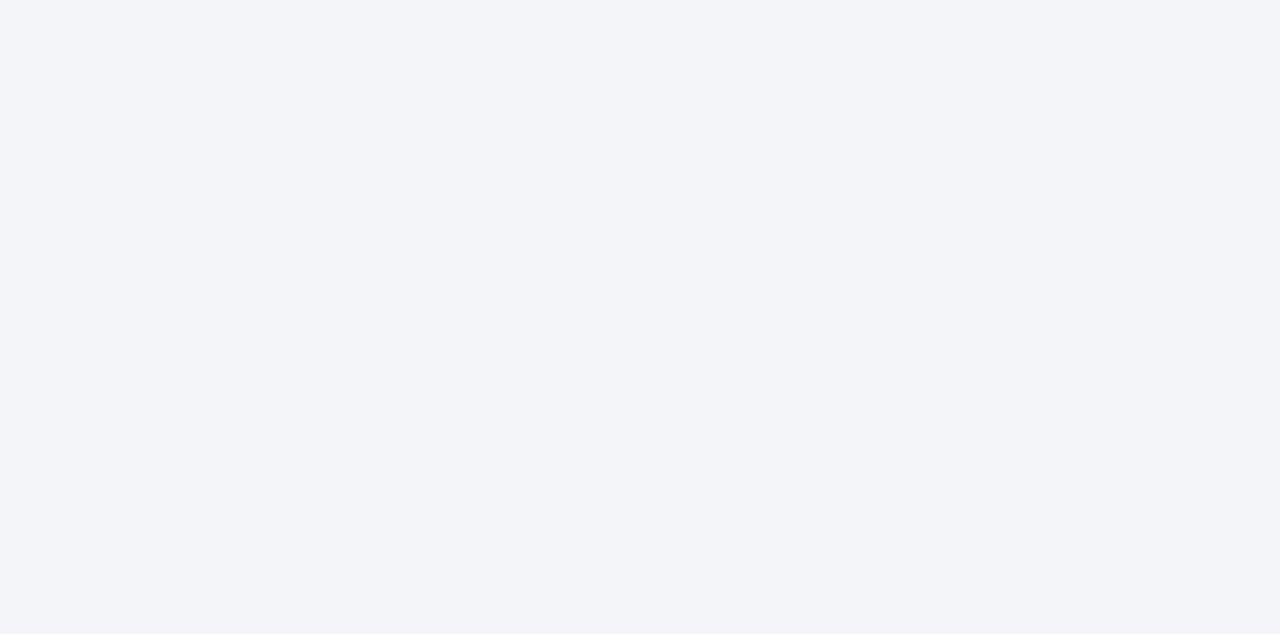 scroll, scrollTop: 0, scrollLeft: 0, axis: both 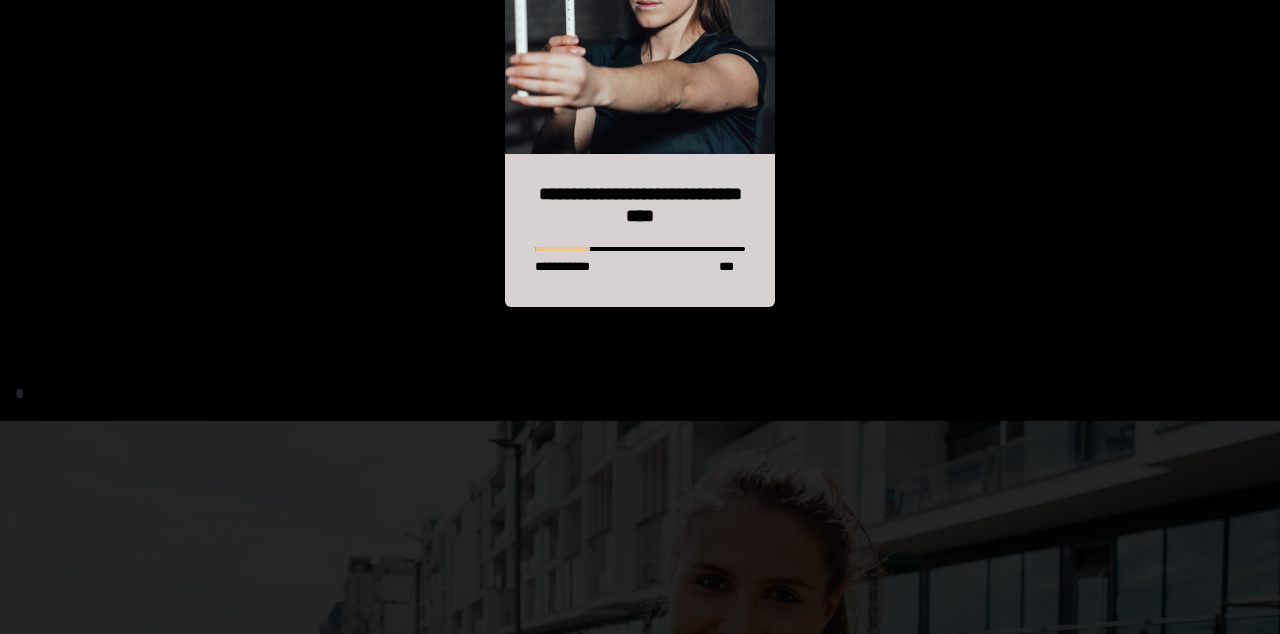 click on "**********" at bounding box center [640, 205] 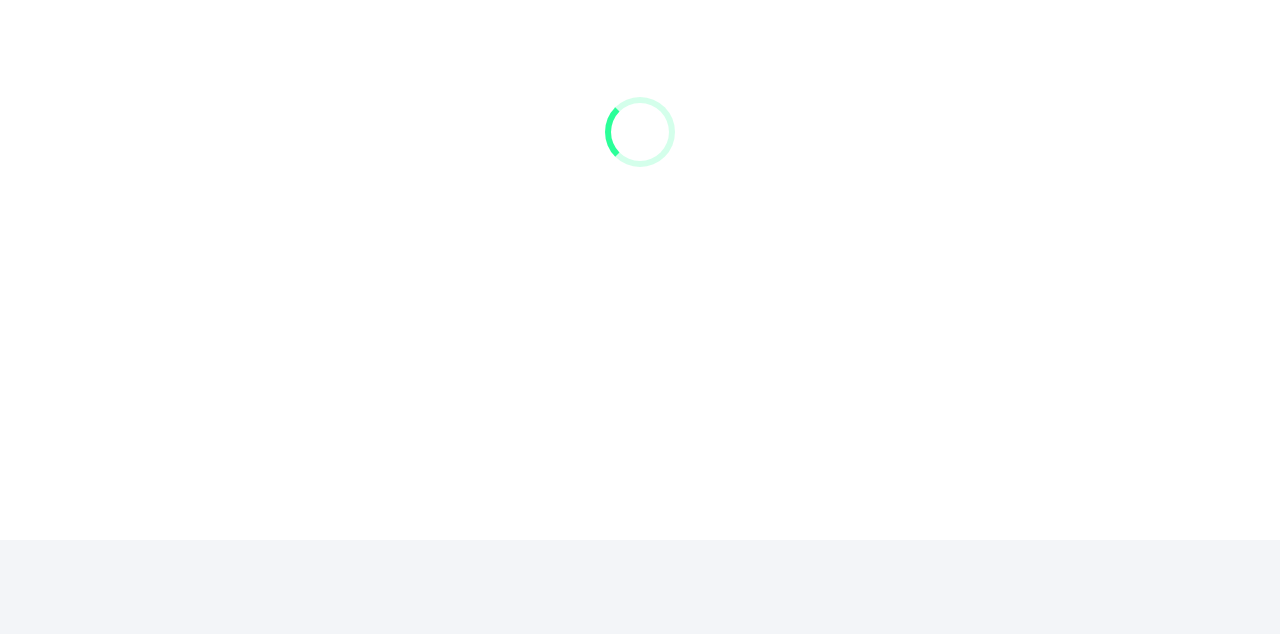 scroll, scrollTop: 365, scrollLeft: 0, axis: vertical 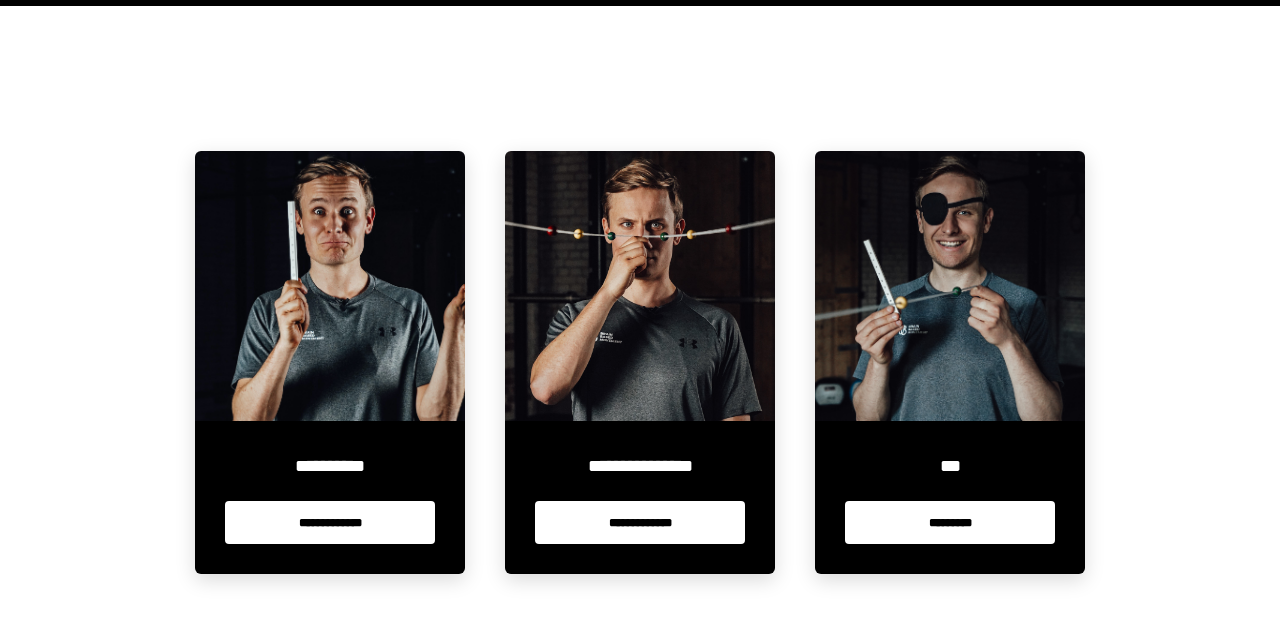 click on "**********" at bounding box center [330, 522] 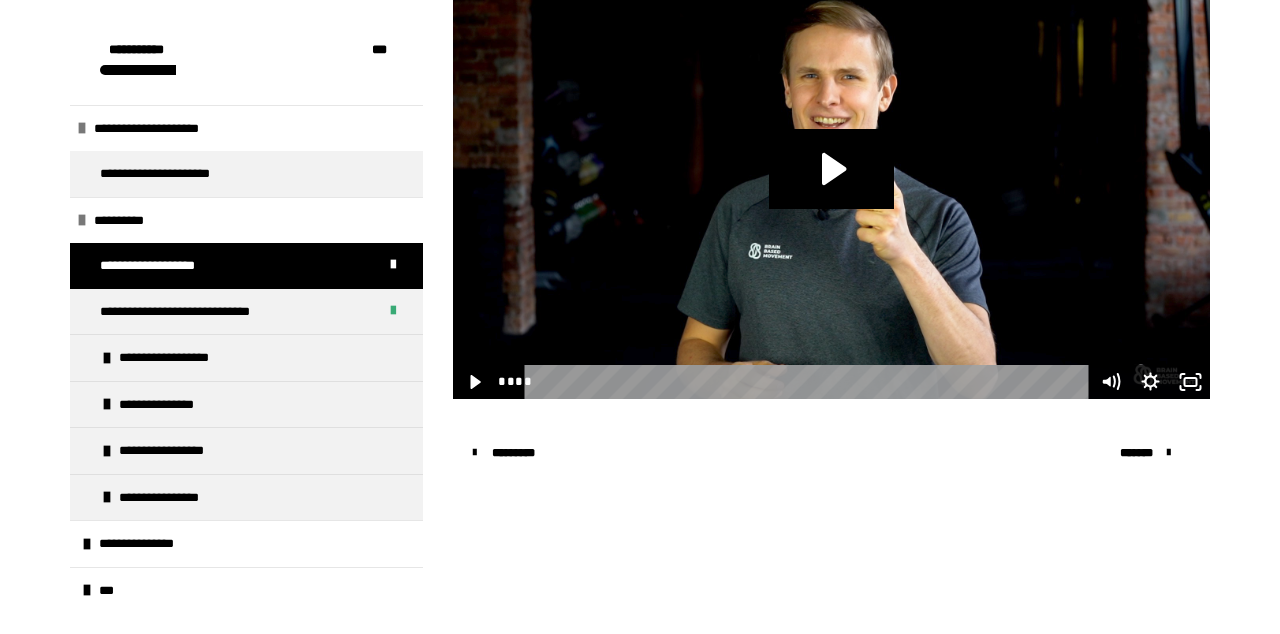 scroll, scrollTop: 428, scrollLeft: 0, axis: vertical 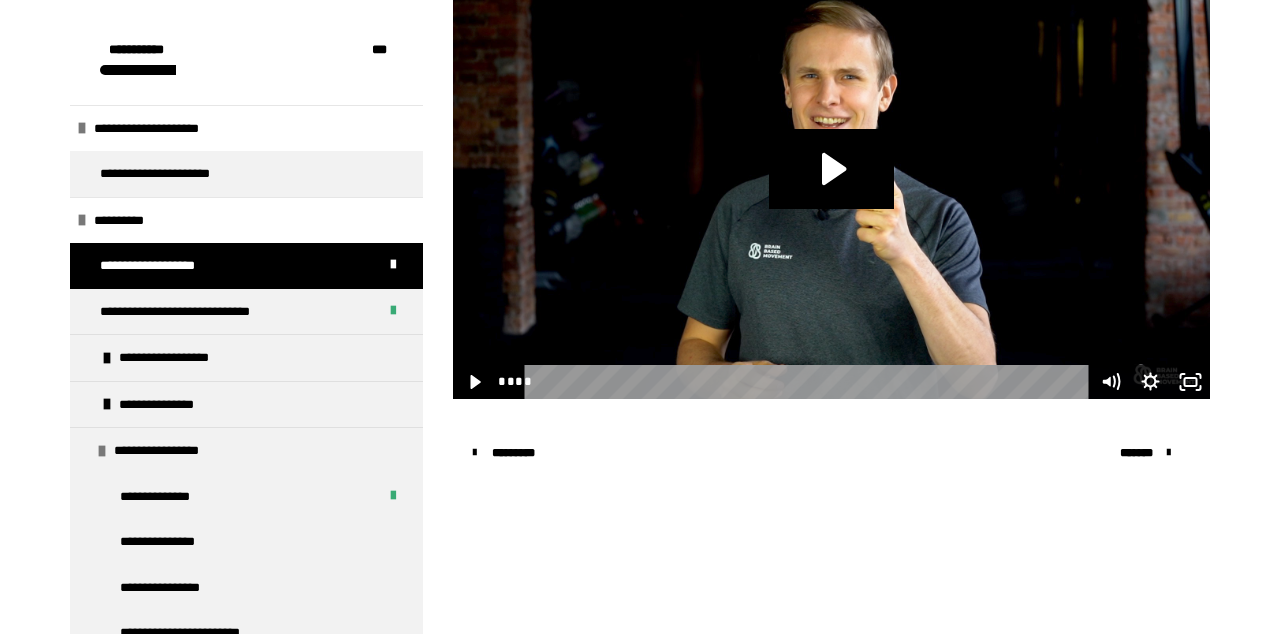 click on "**********" at bounding box center [202, 633] 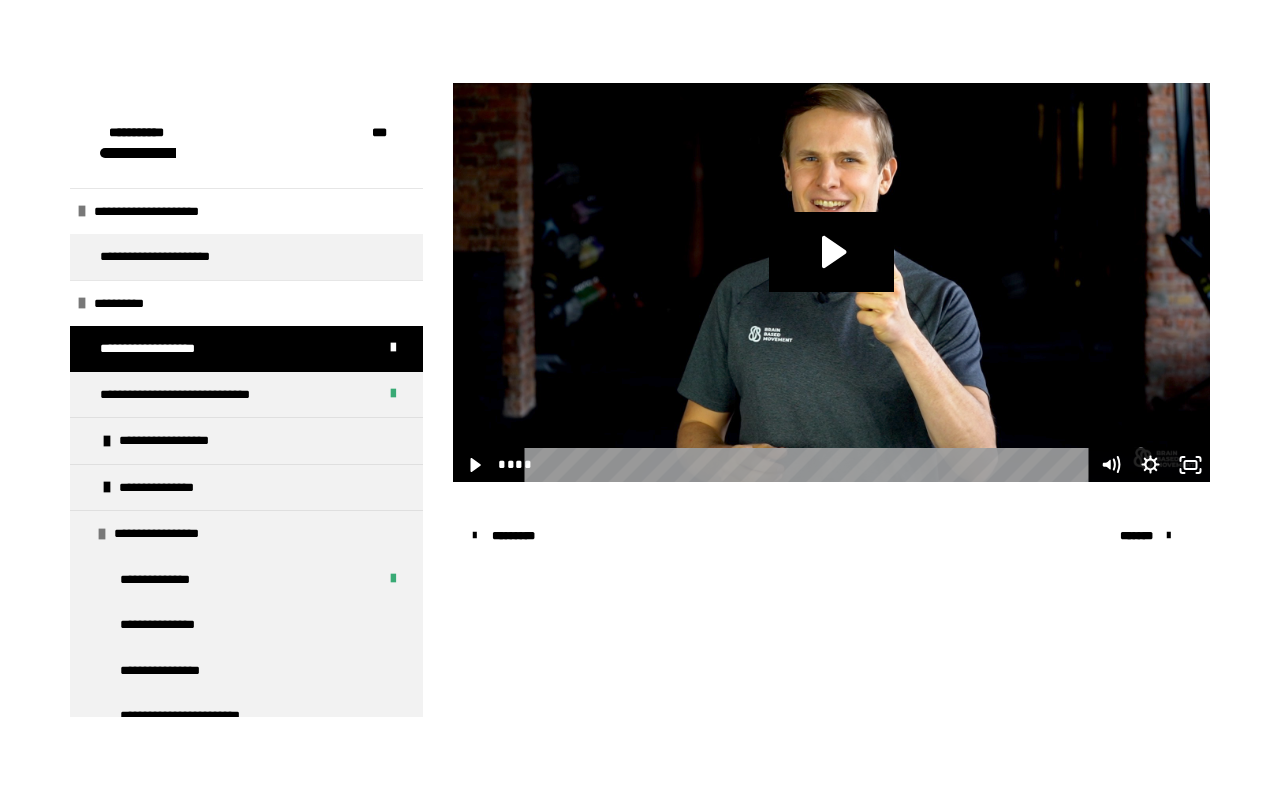 scroll, scrollTop: 360, scrollLeft: 0, axis: vertical 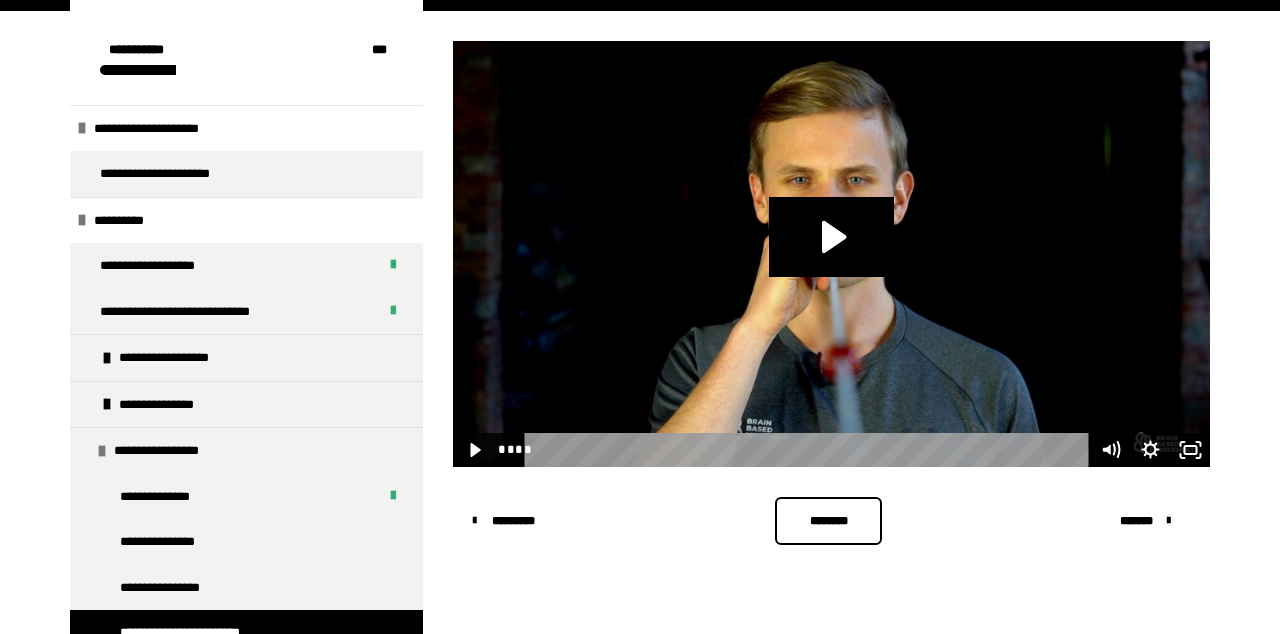 click 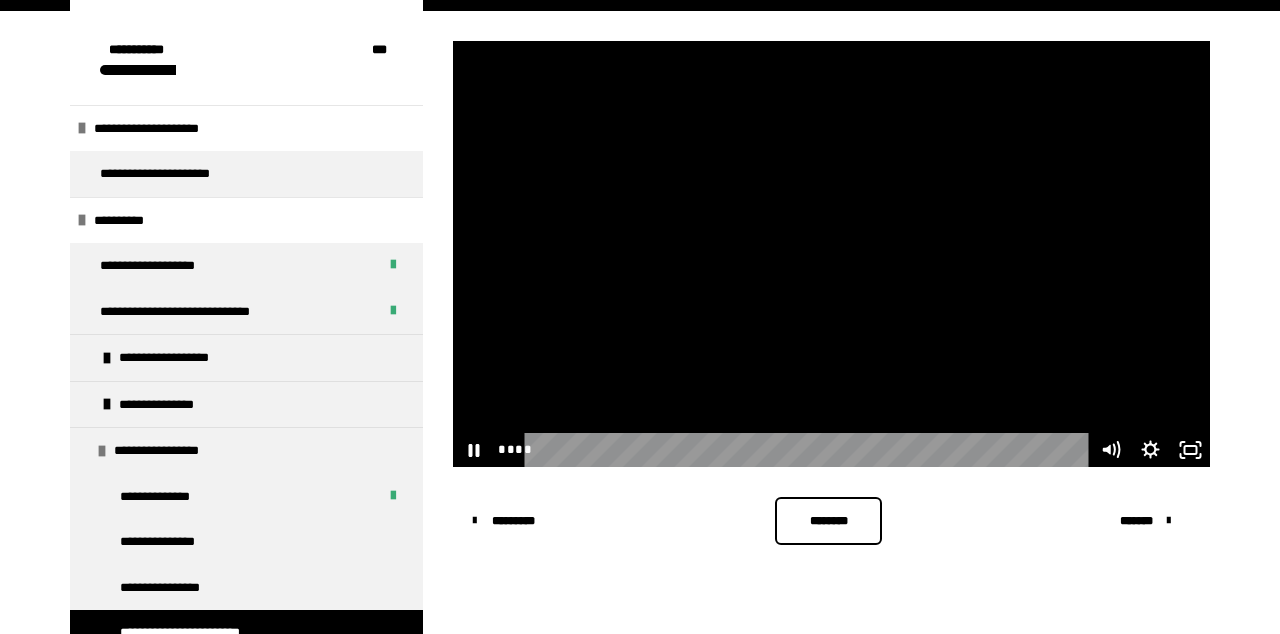 click 